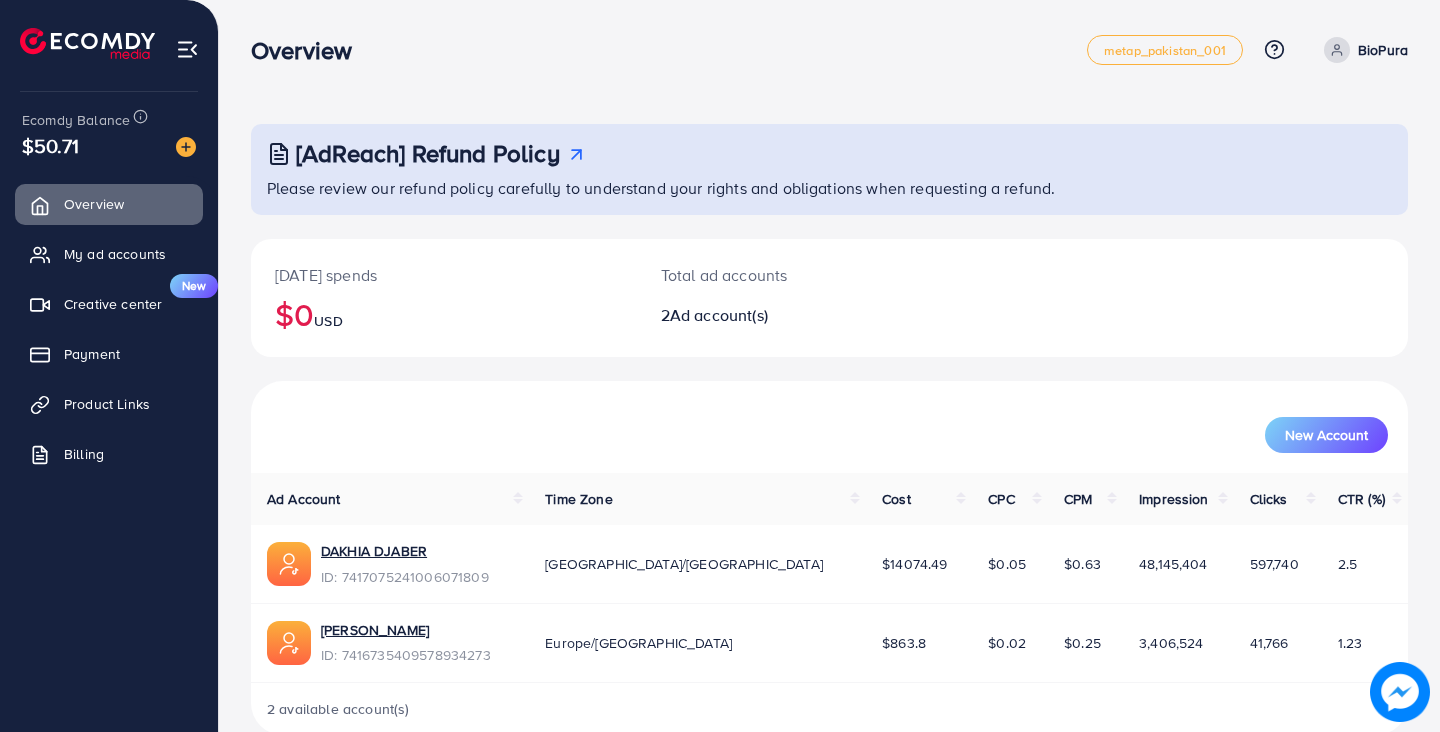 scroll, scrollTop: 35, scrollLeft: 0, axis: vertical 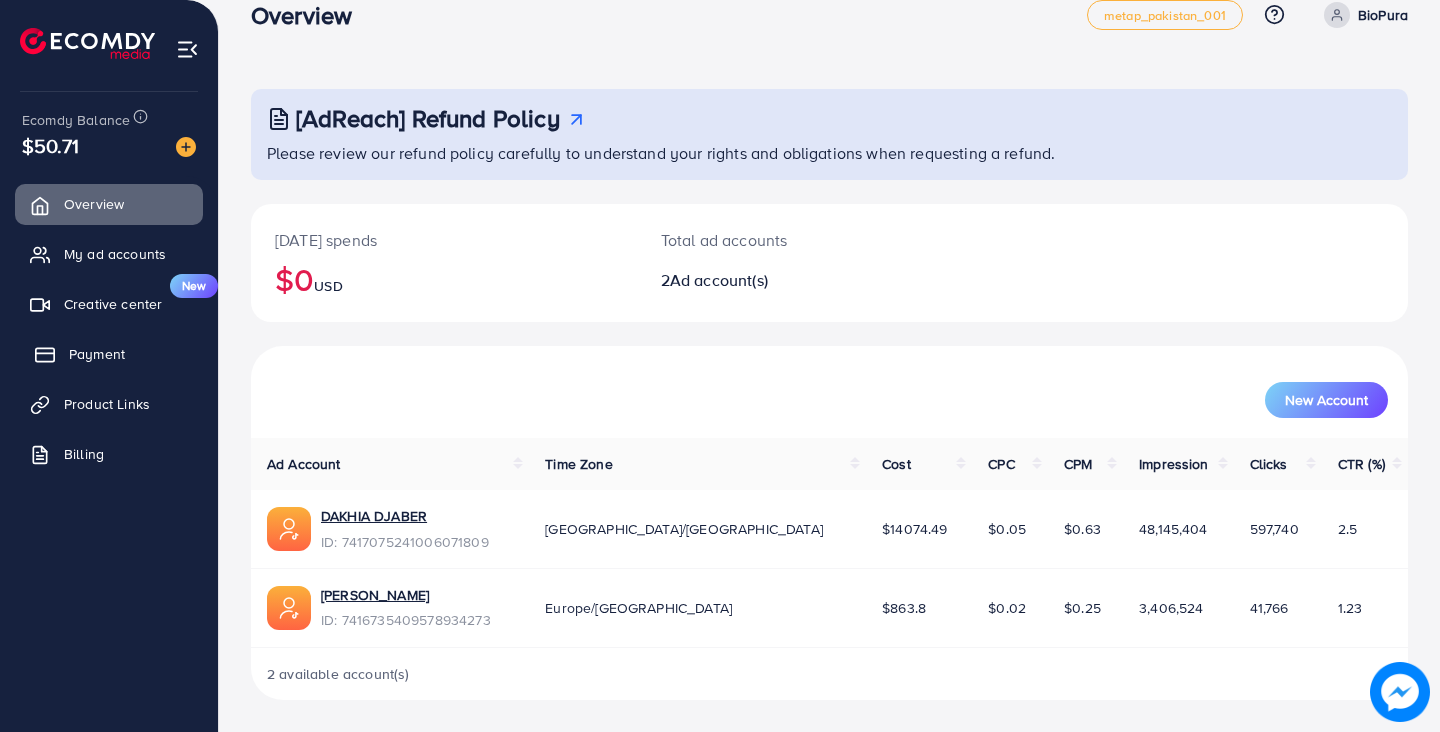 click on "Payment" at bounding box center [97, 354] 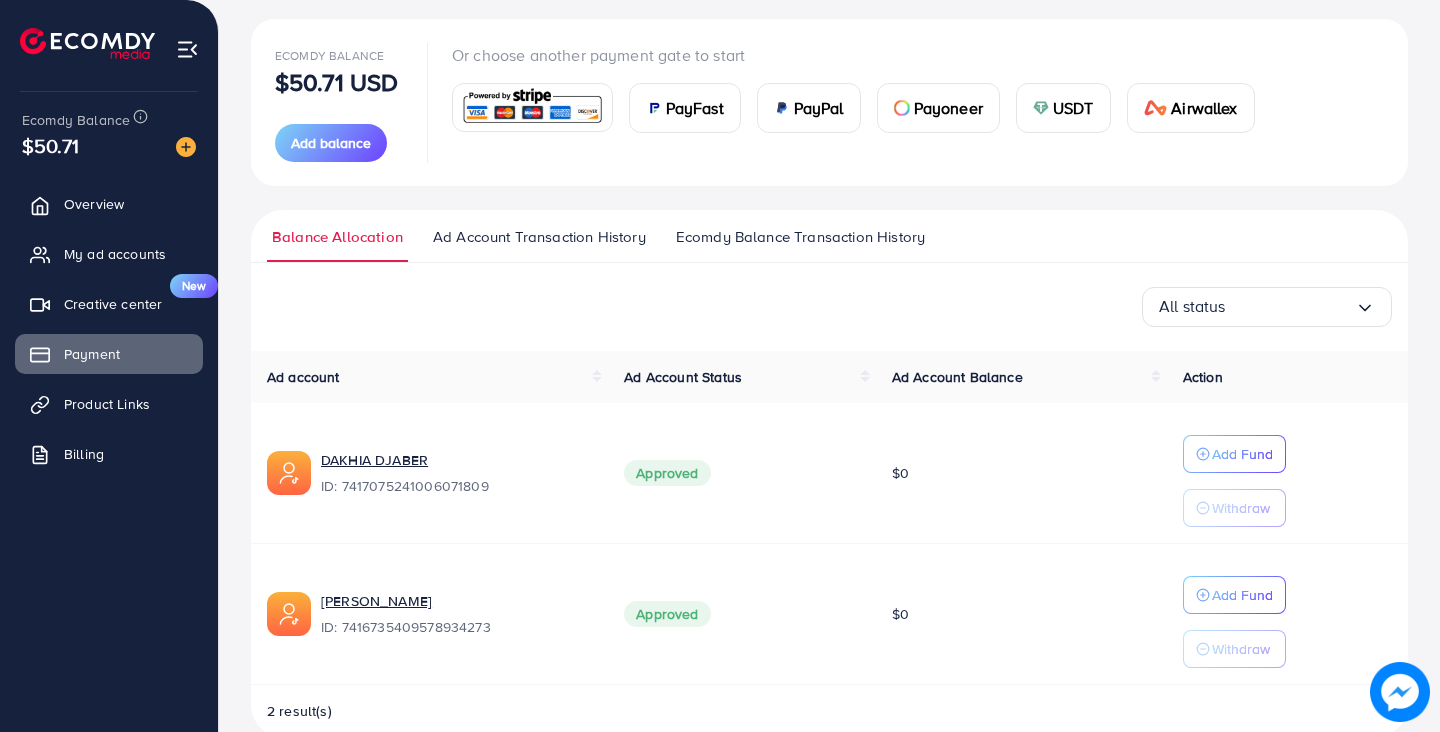 scroll, scrollTop: 257, scrollLeft: 0, axis: vertical 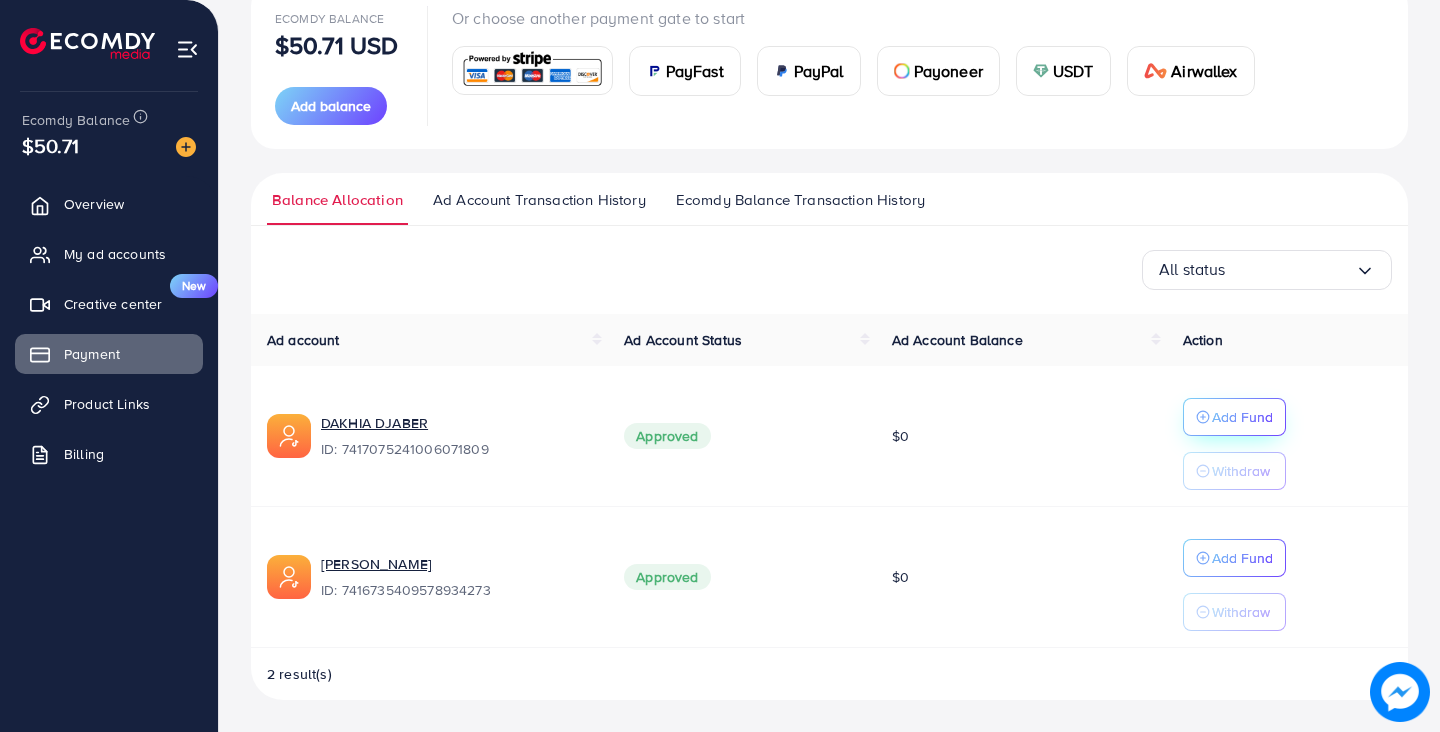click on "Add Fund" at bounding box center [1242, 417] 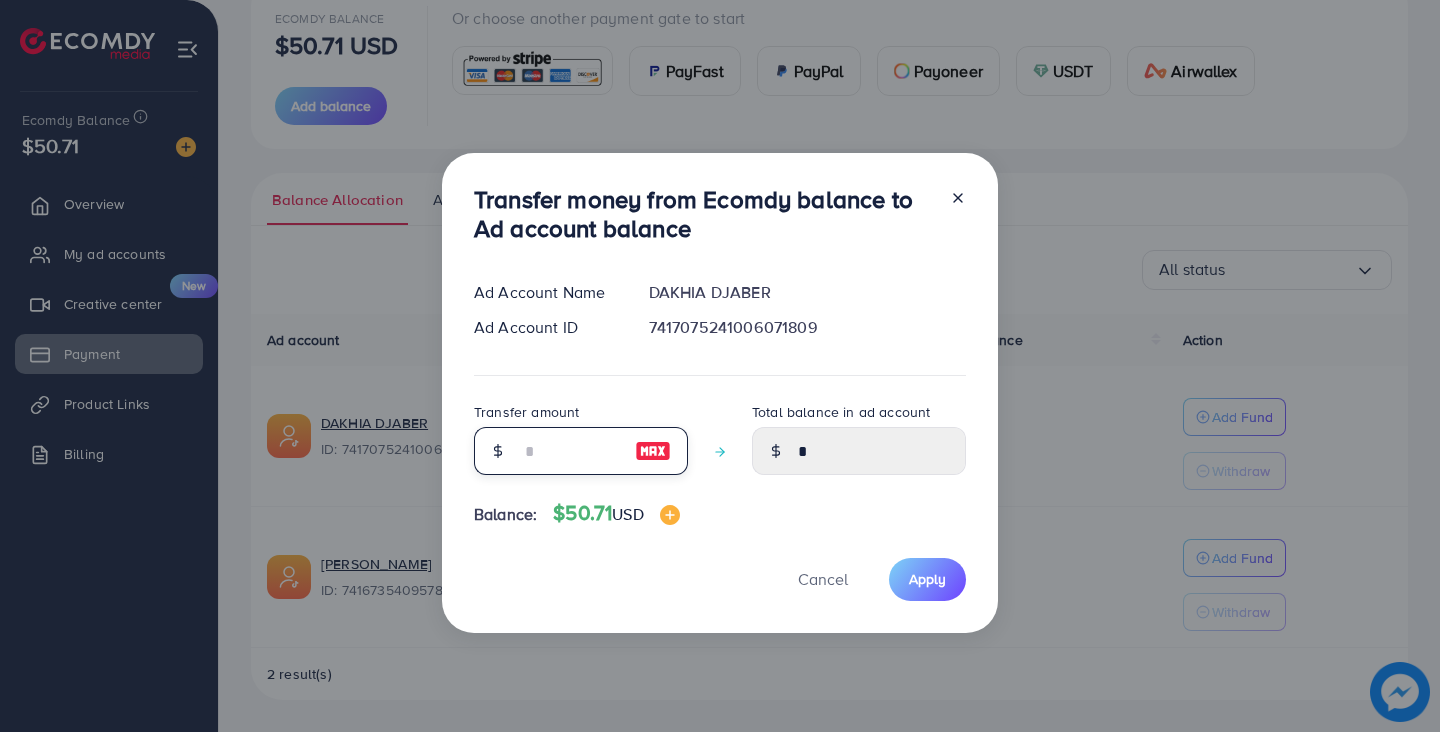 click at bounding box center (570, 451) 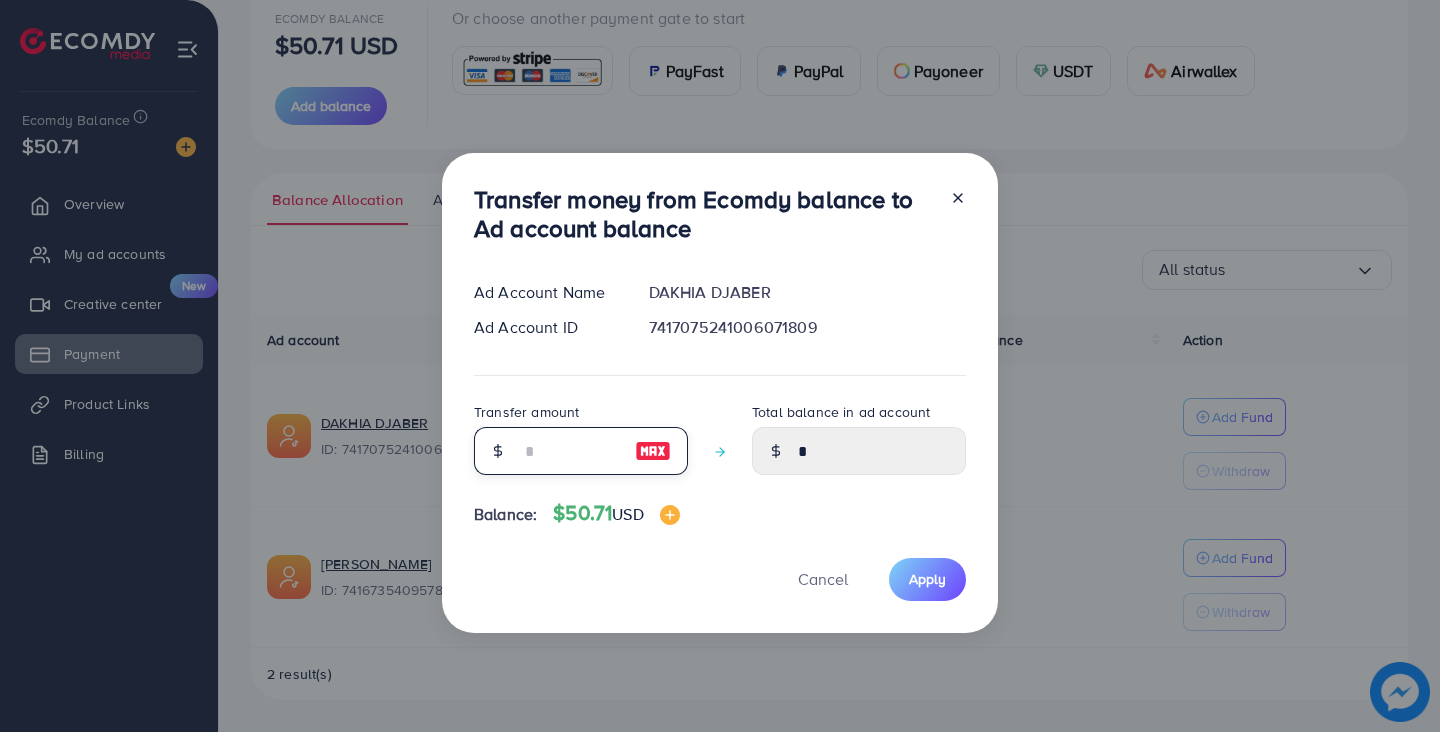 type on "*" 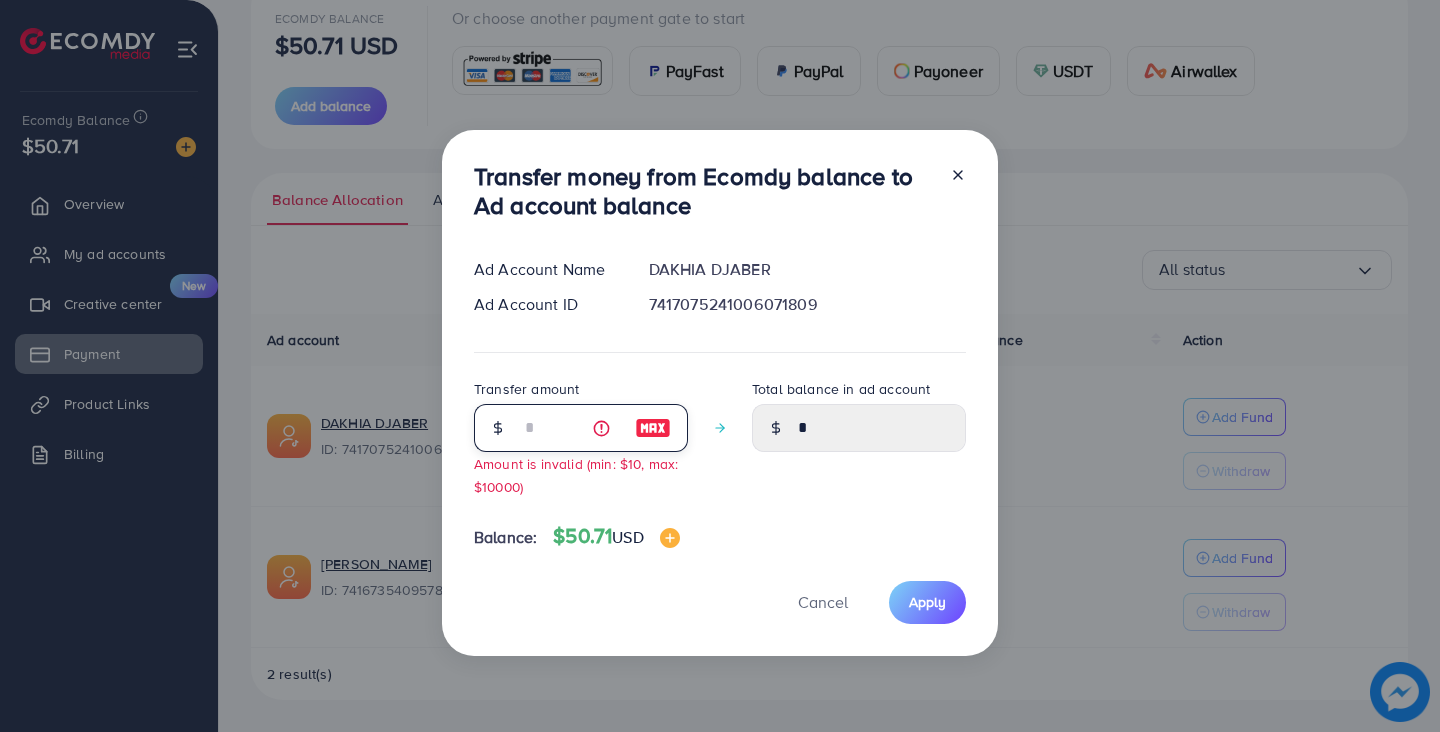 type on "****" 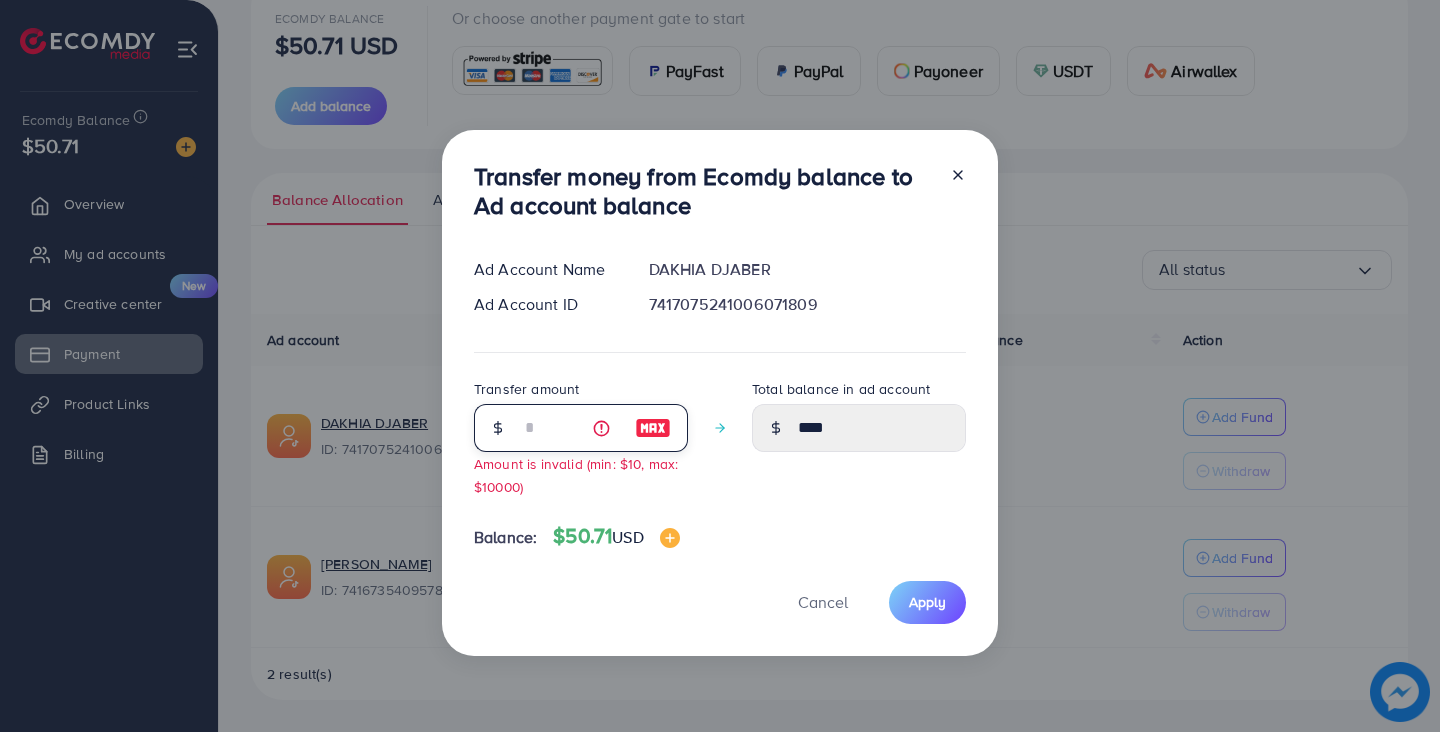 type on "**" 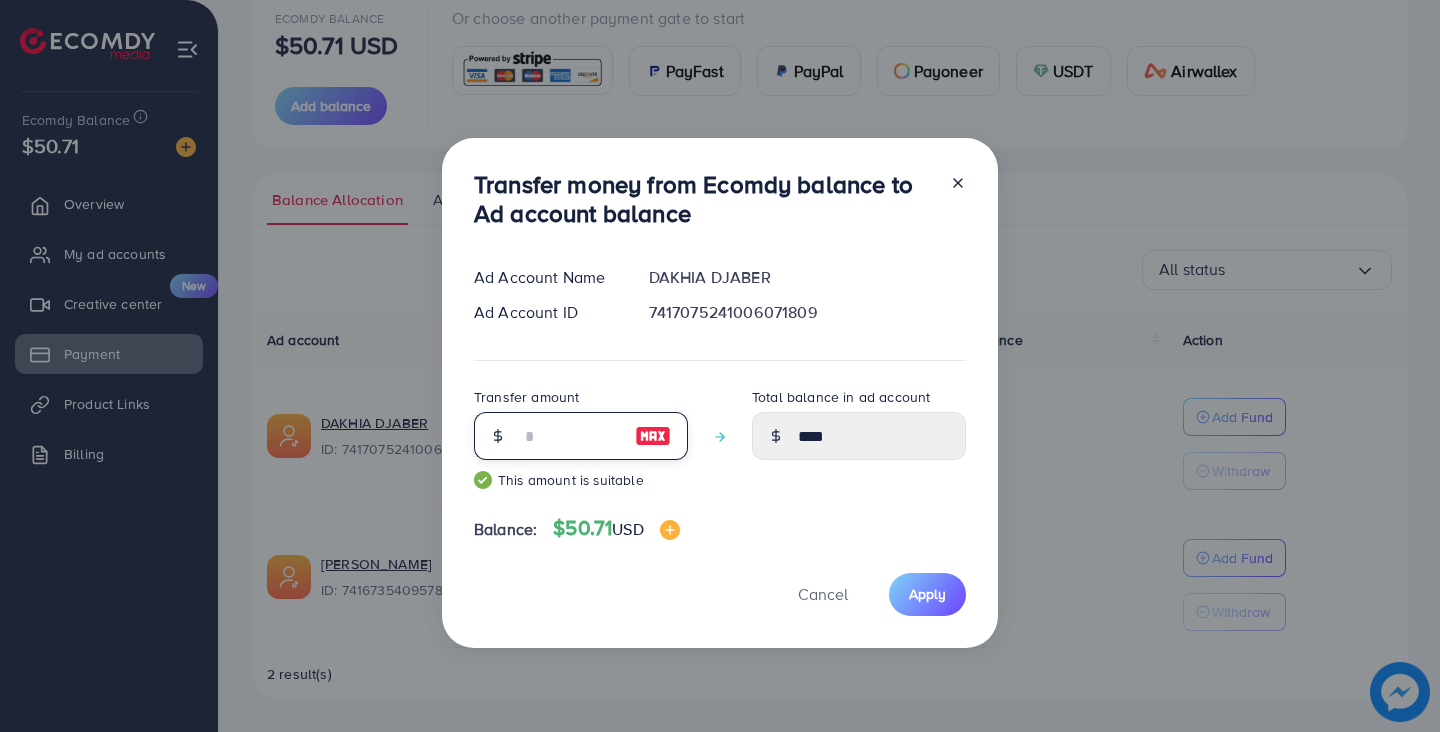 type on "*****" 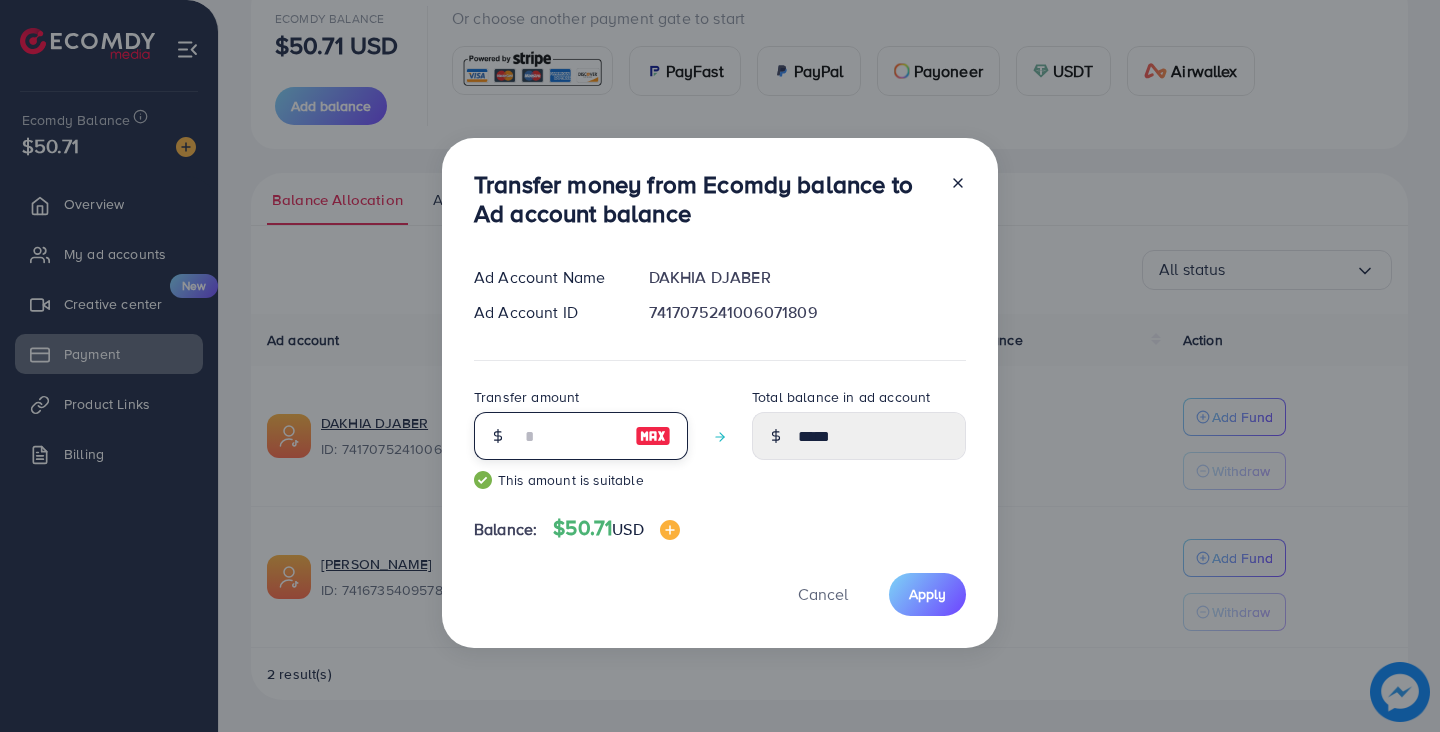 click on "**" at bounding box center (570, 436) 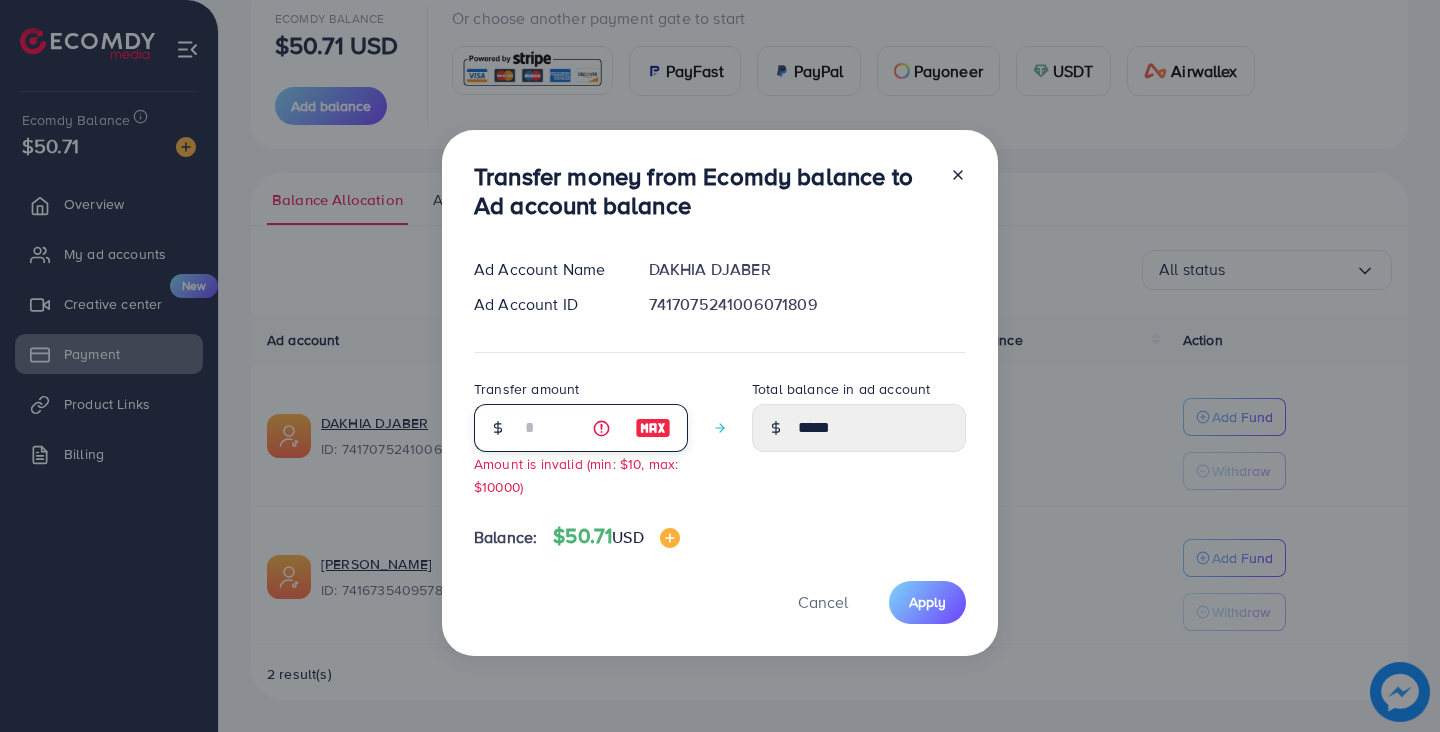 type on "****" 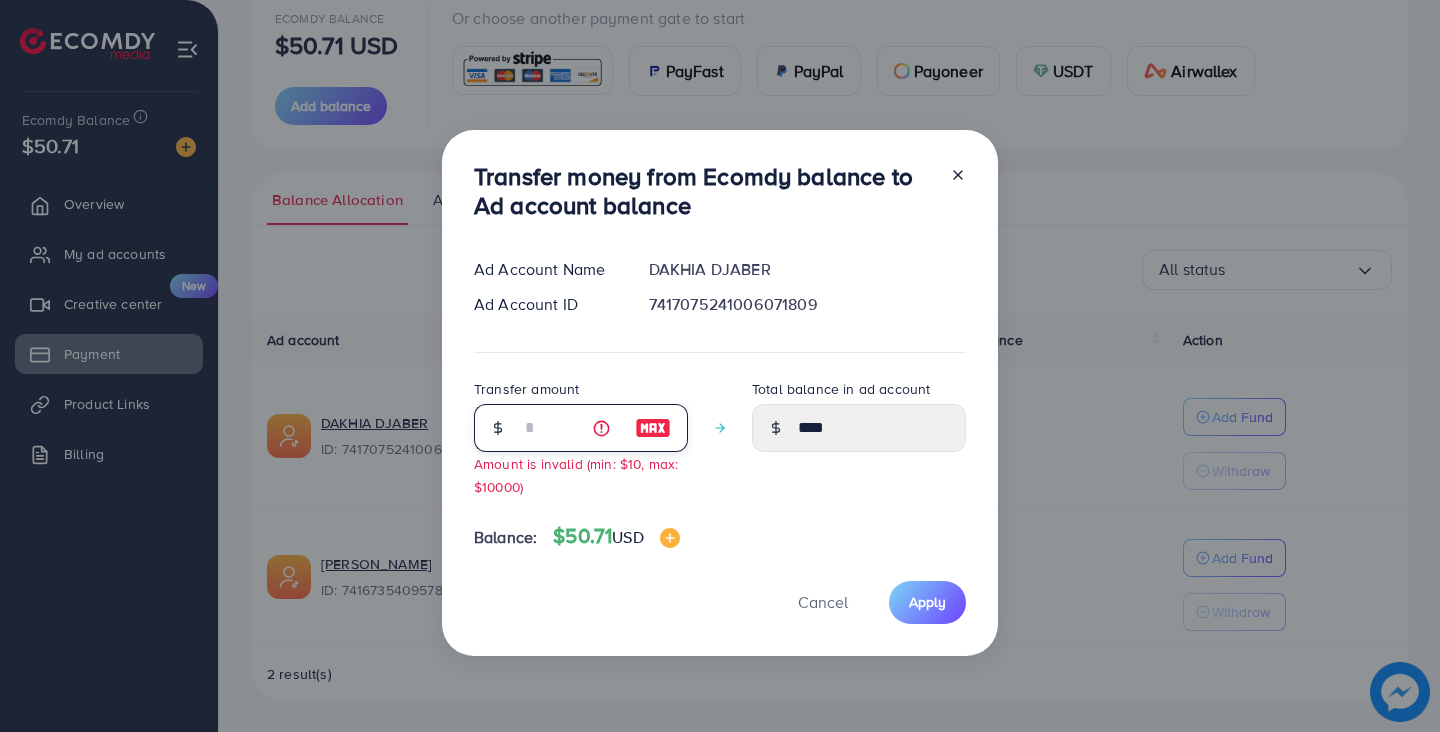 type on "**" 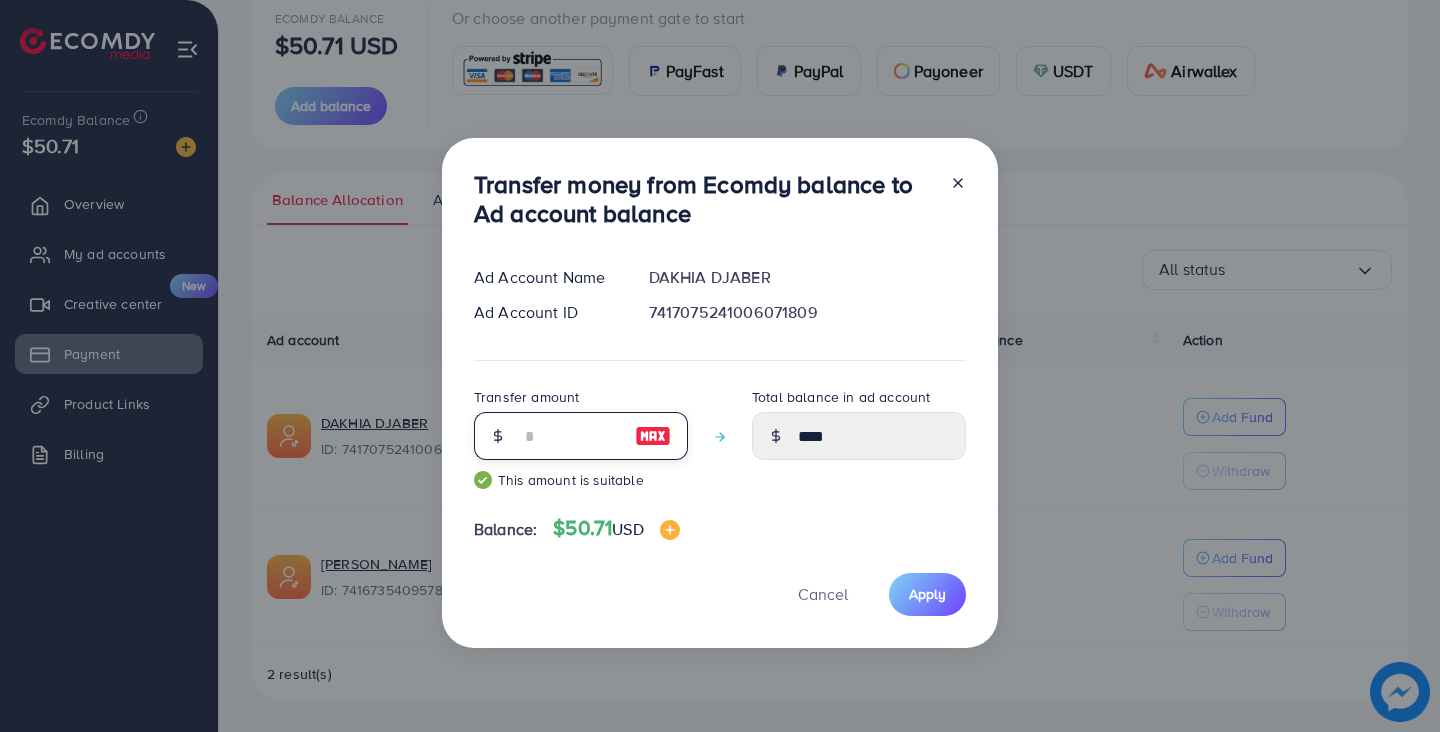 type on "*****" 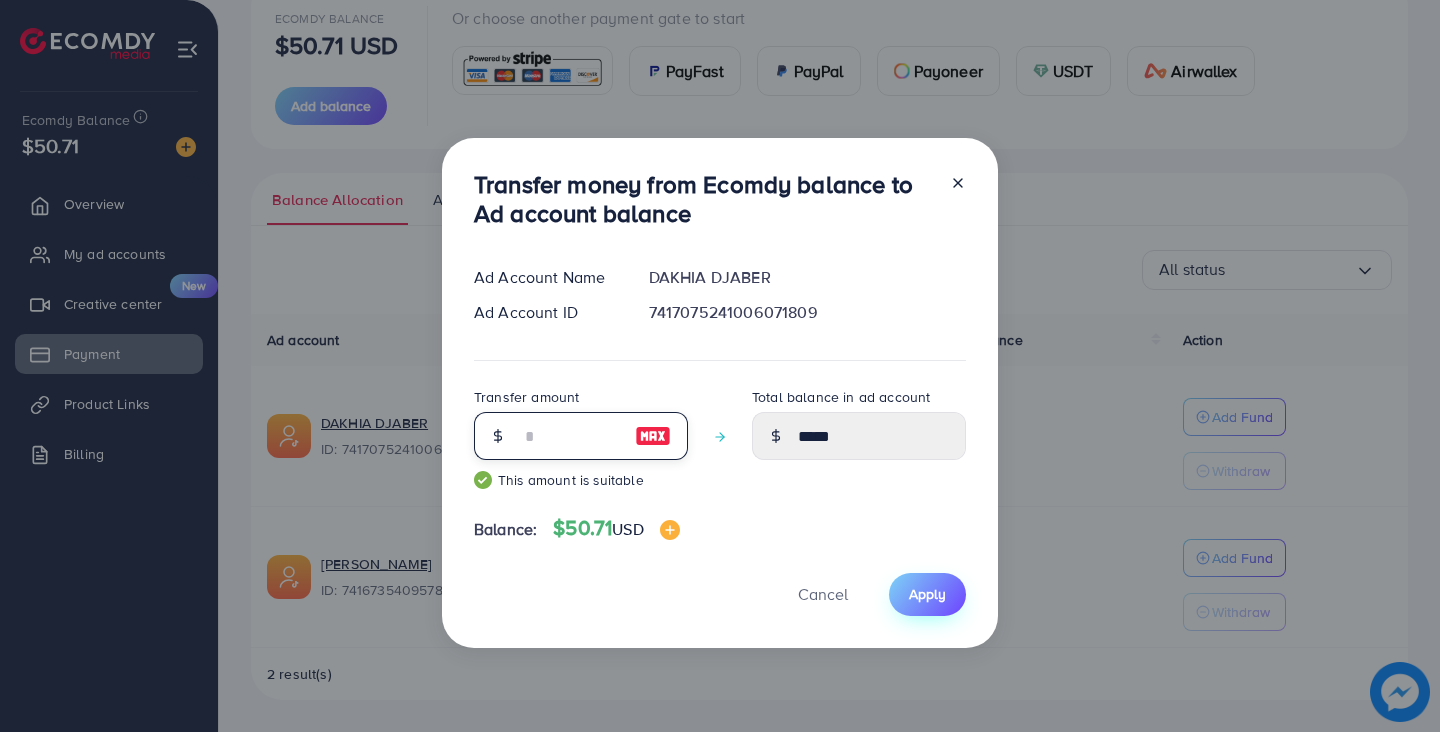 type on "**" 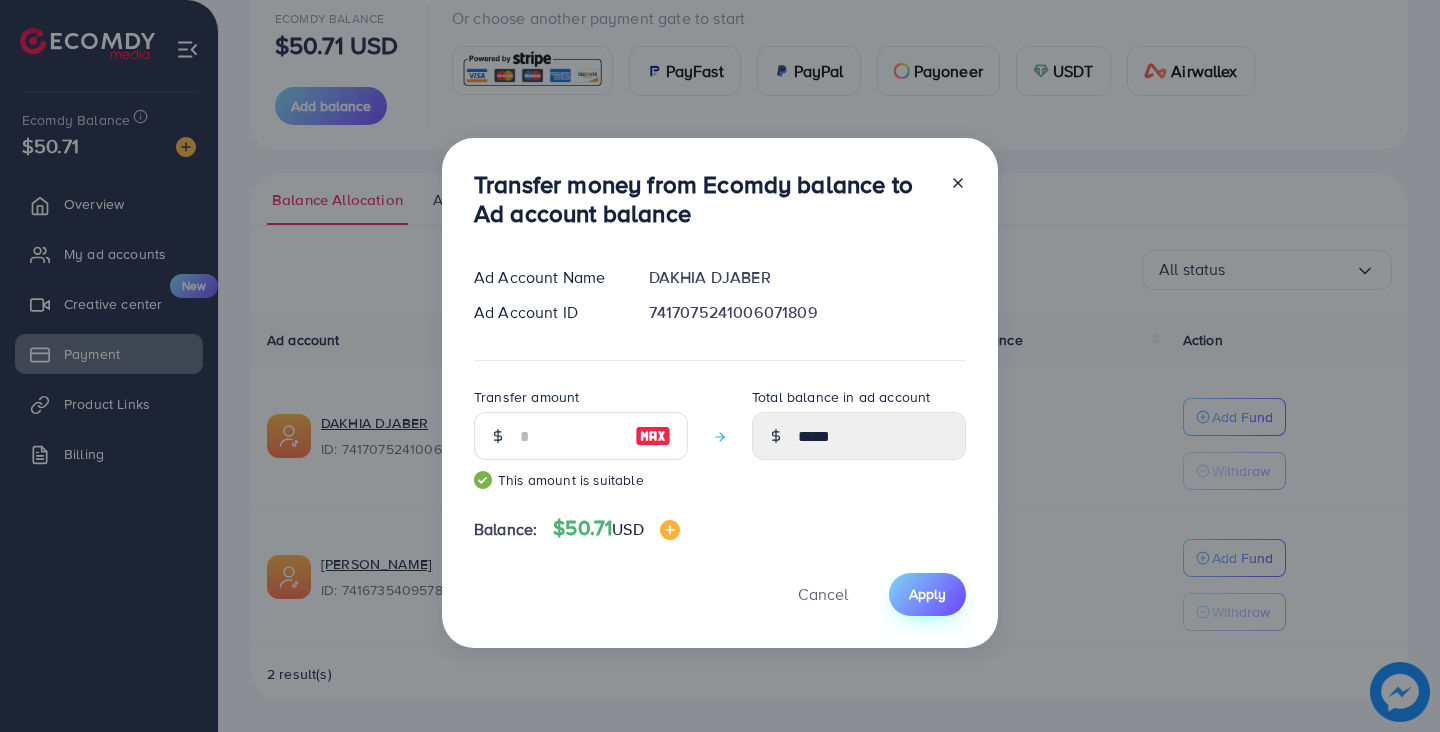 click on "Apply" at bounding box center (927, 594) 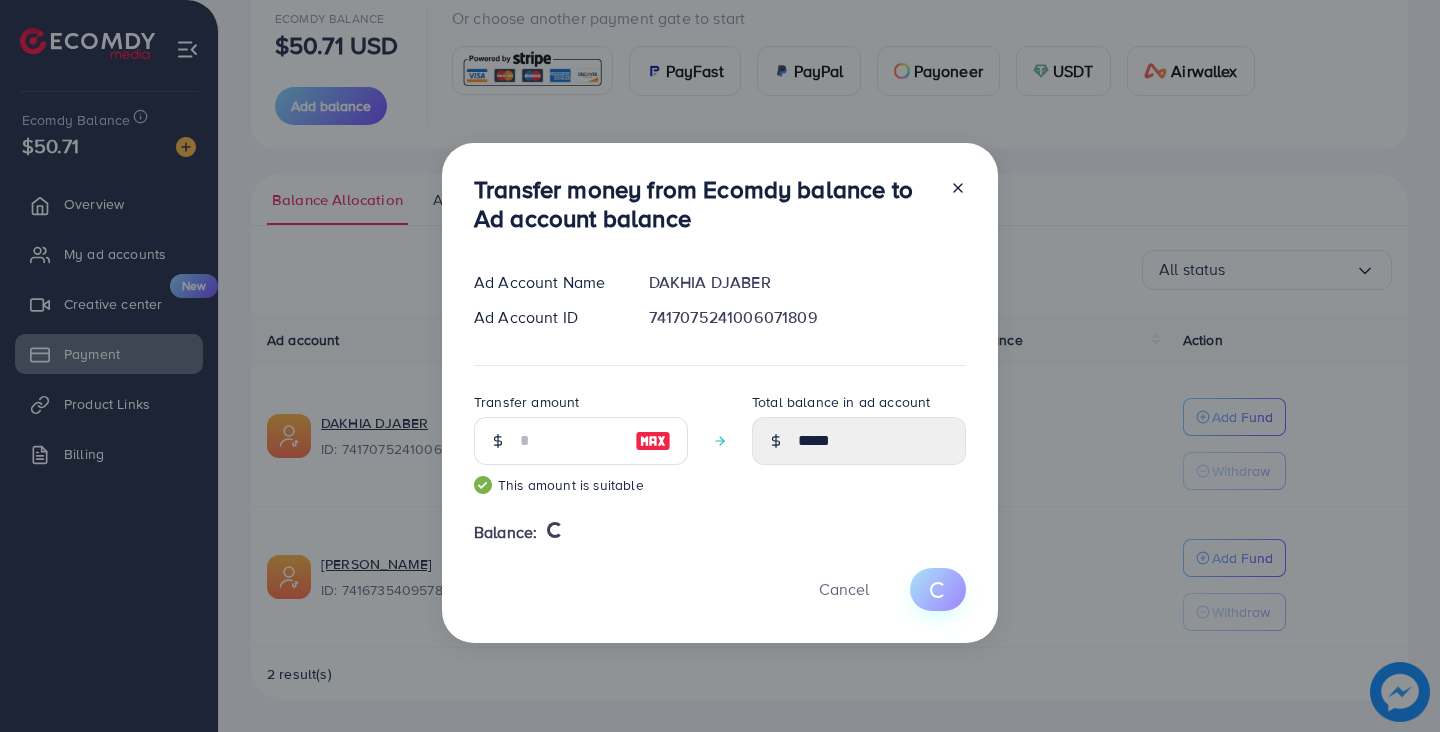 type 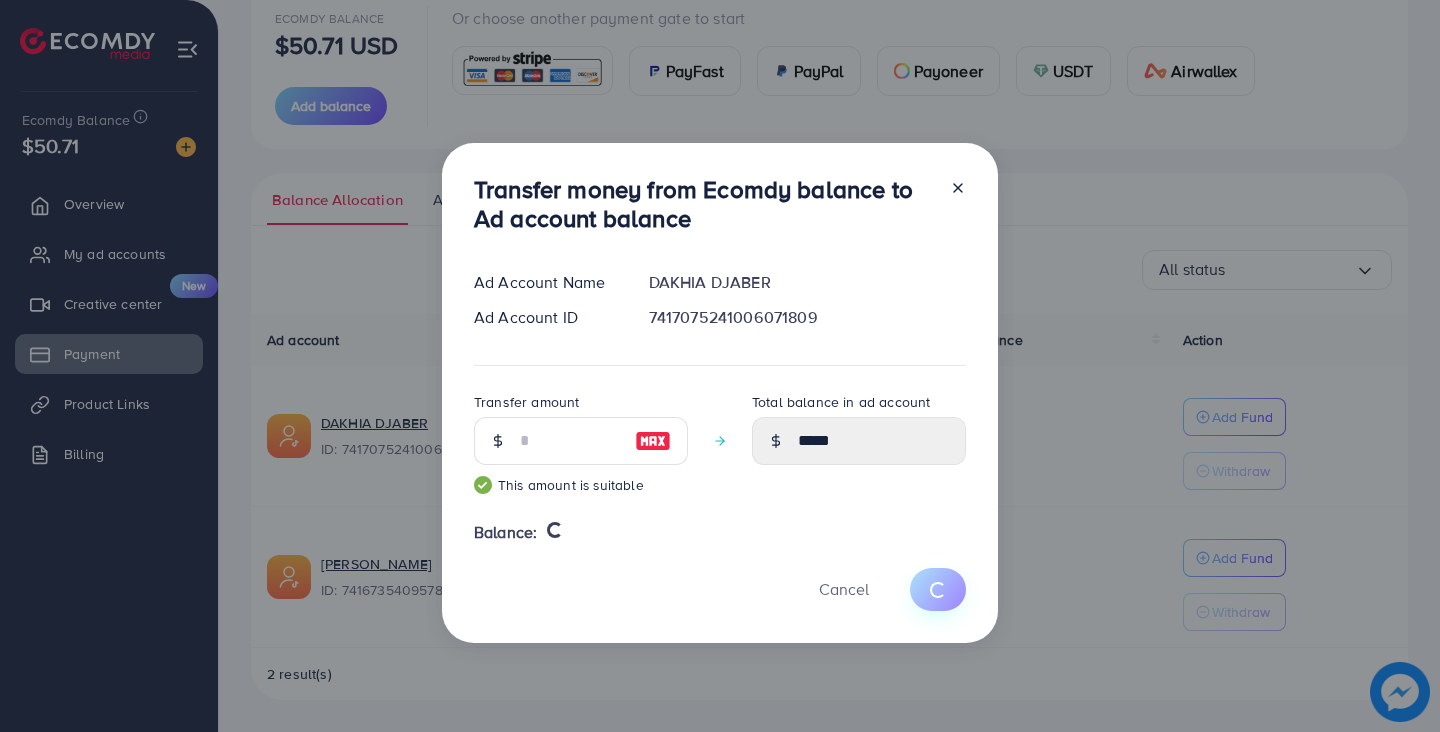 type on "*" 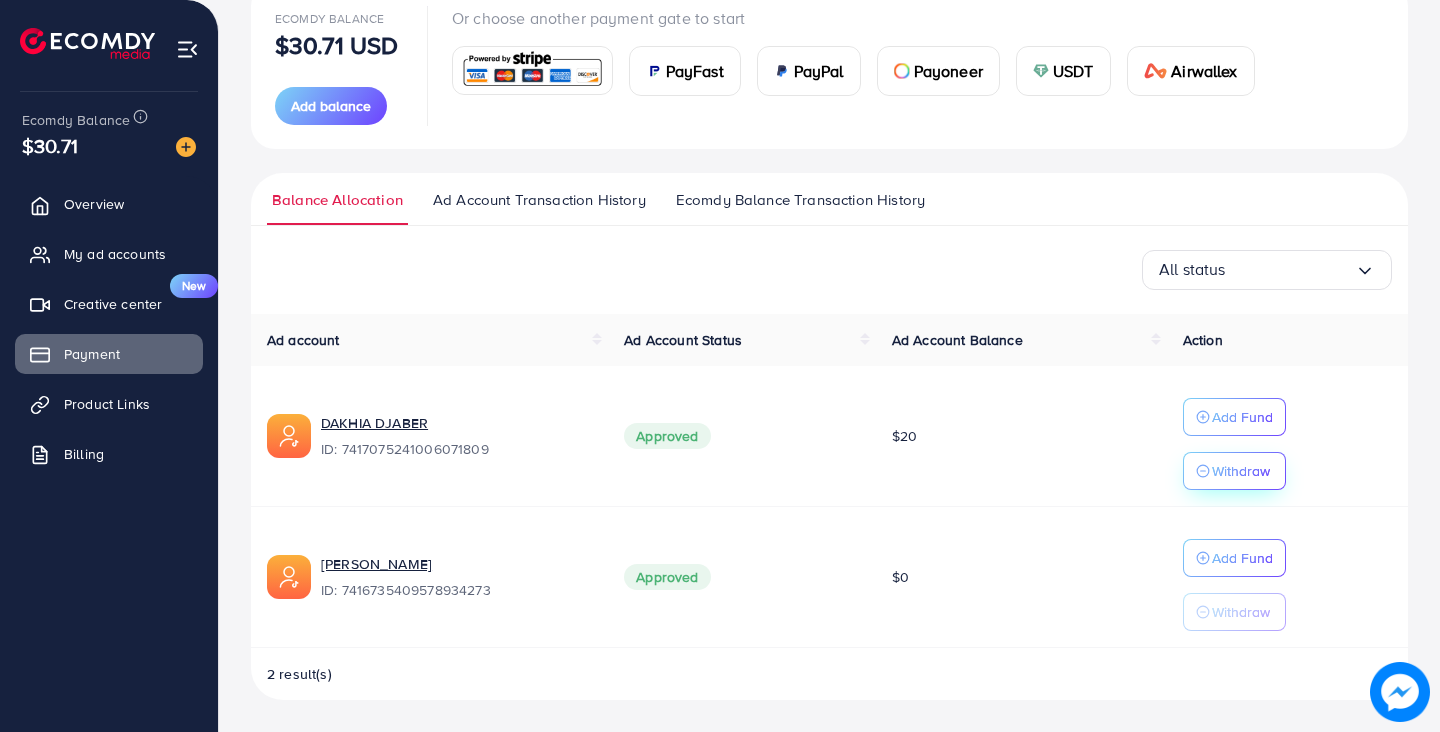 click on "Withdraw" at bounding box center [1241, 471] 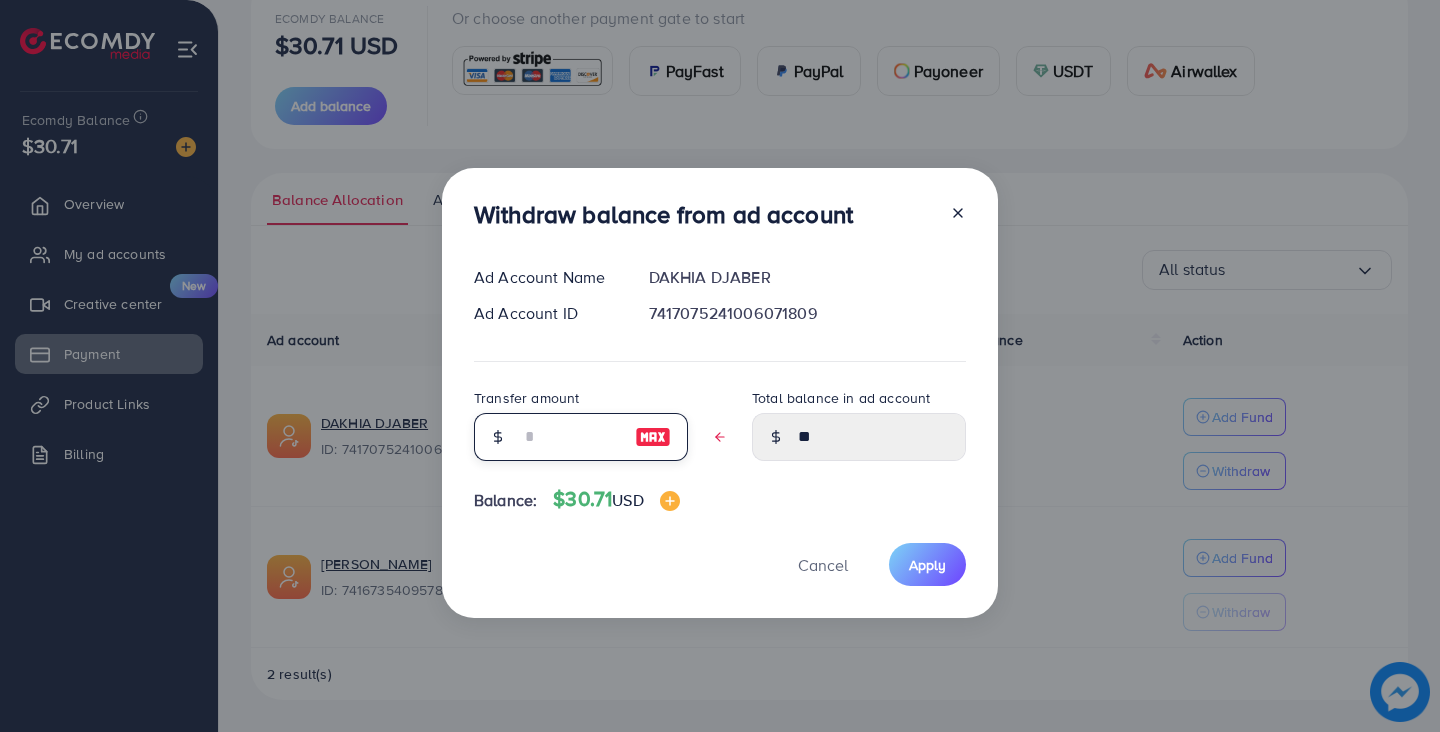 click at bounding box center (570, 437) 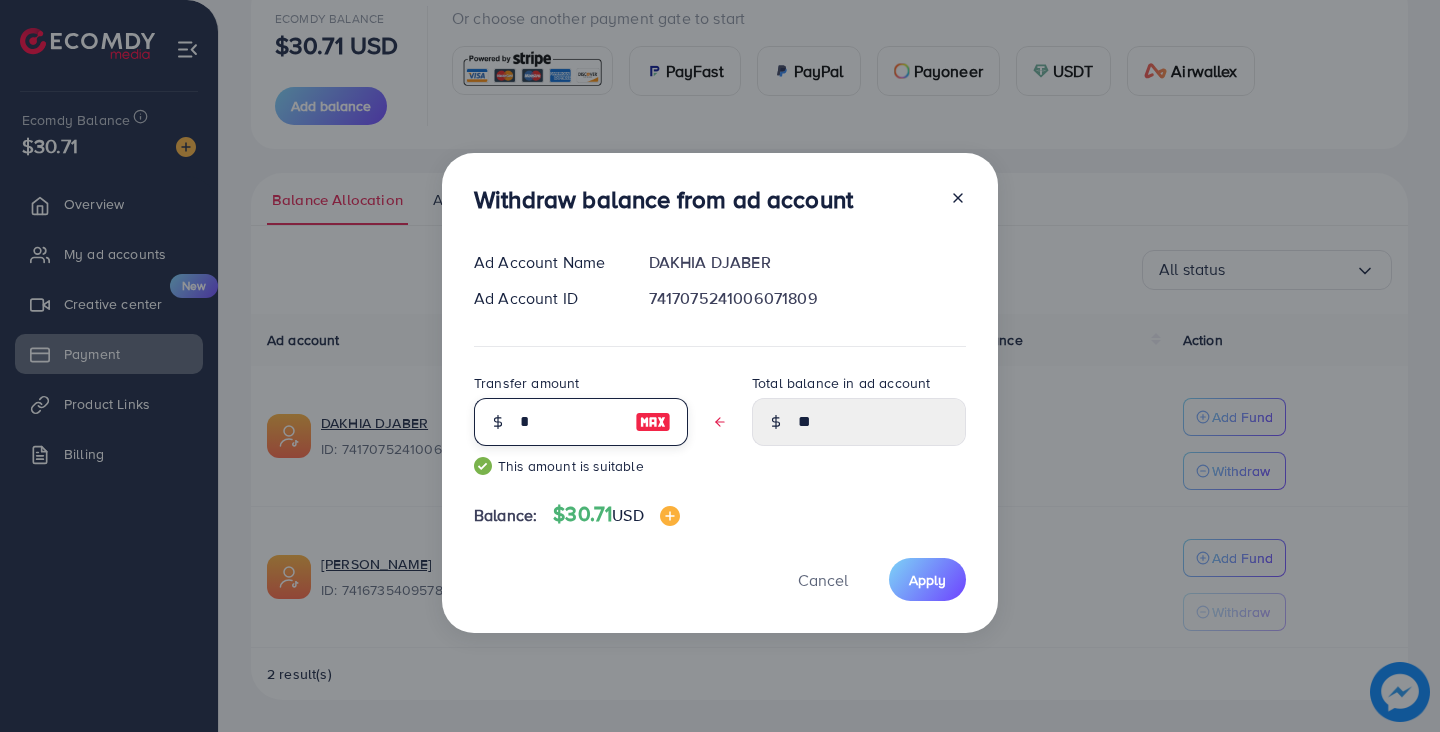 type on "*****" 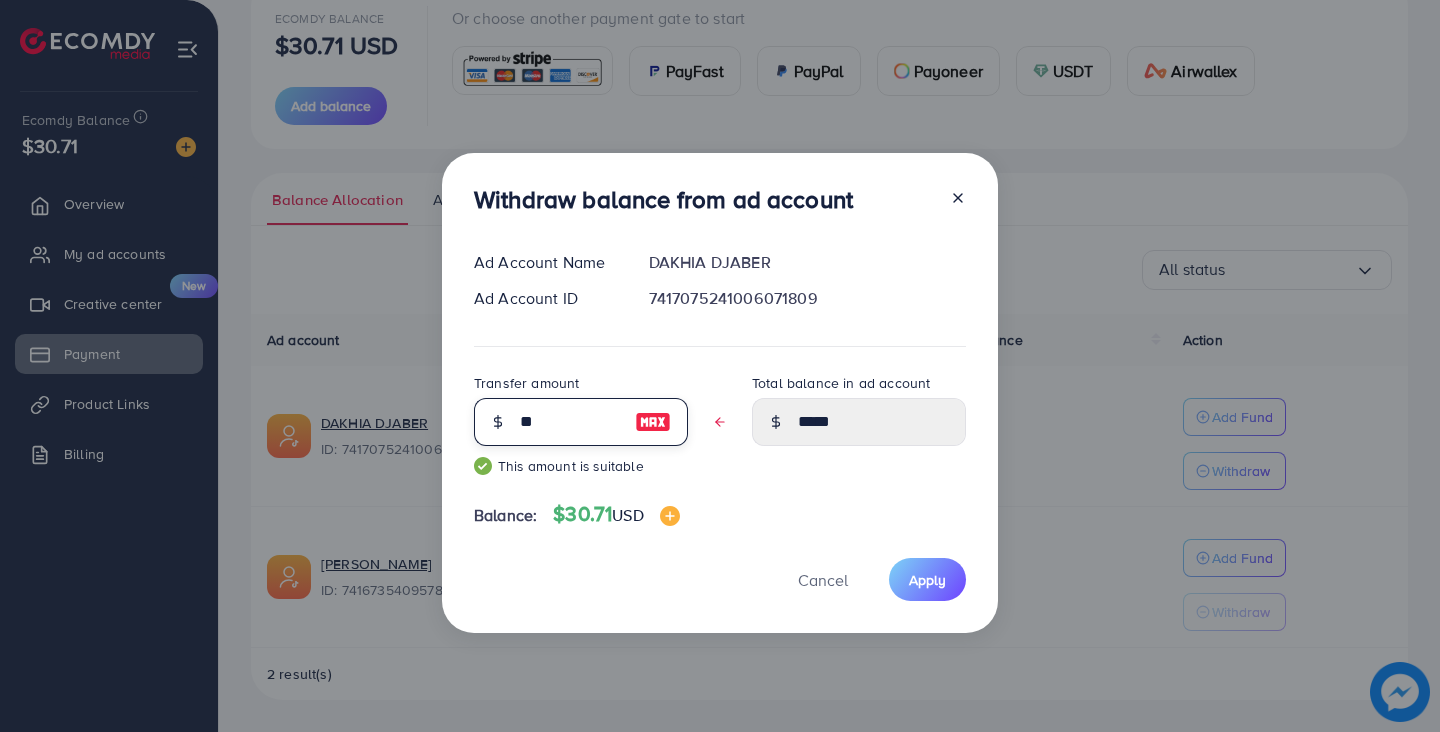 type on "**" 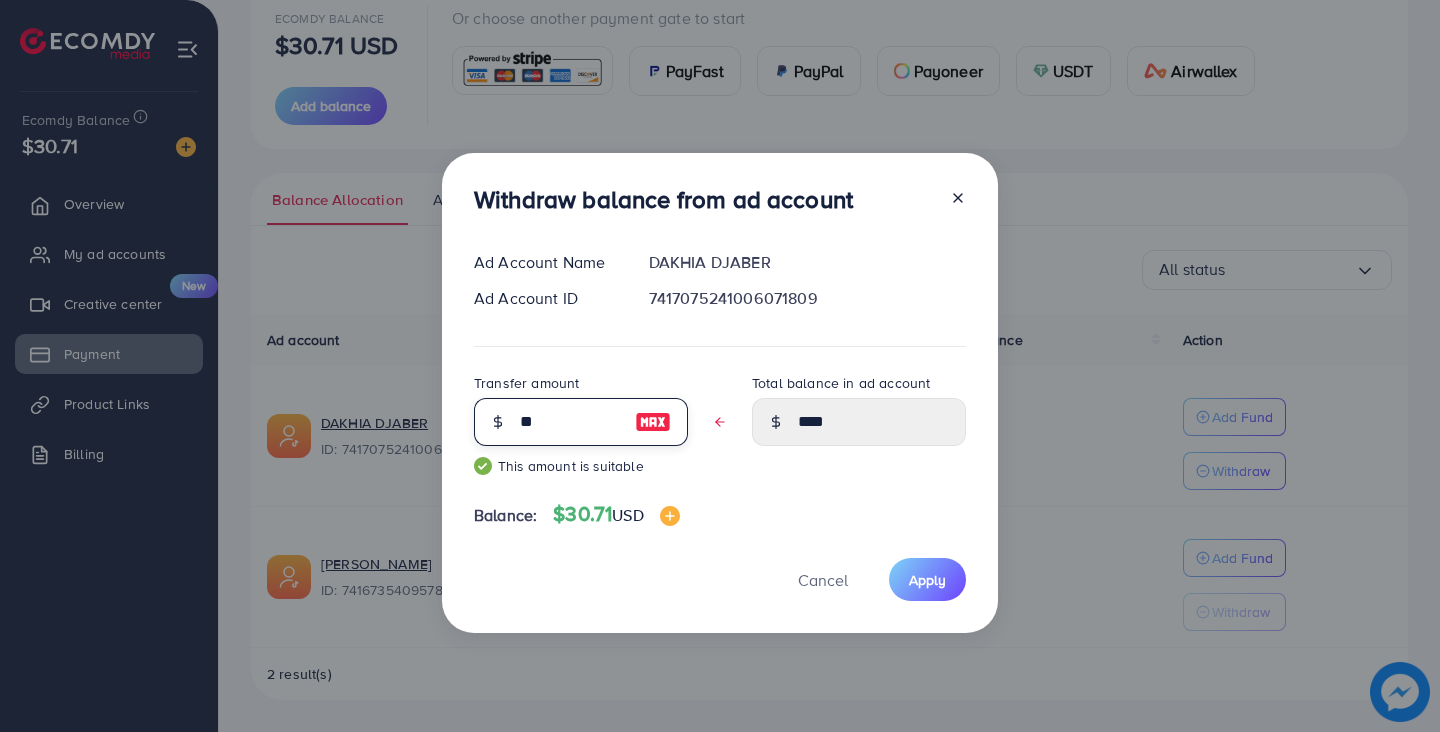 type on "**" 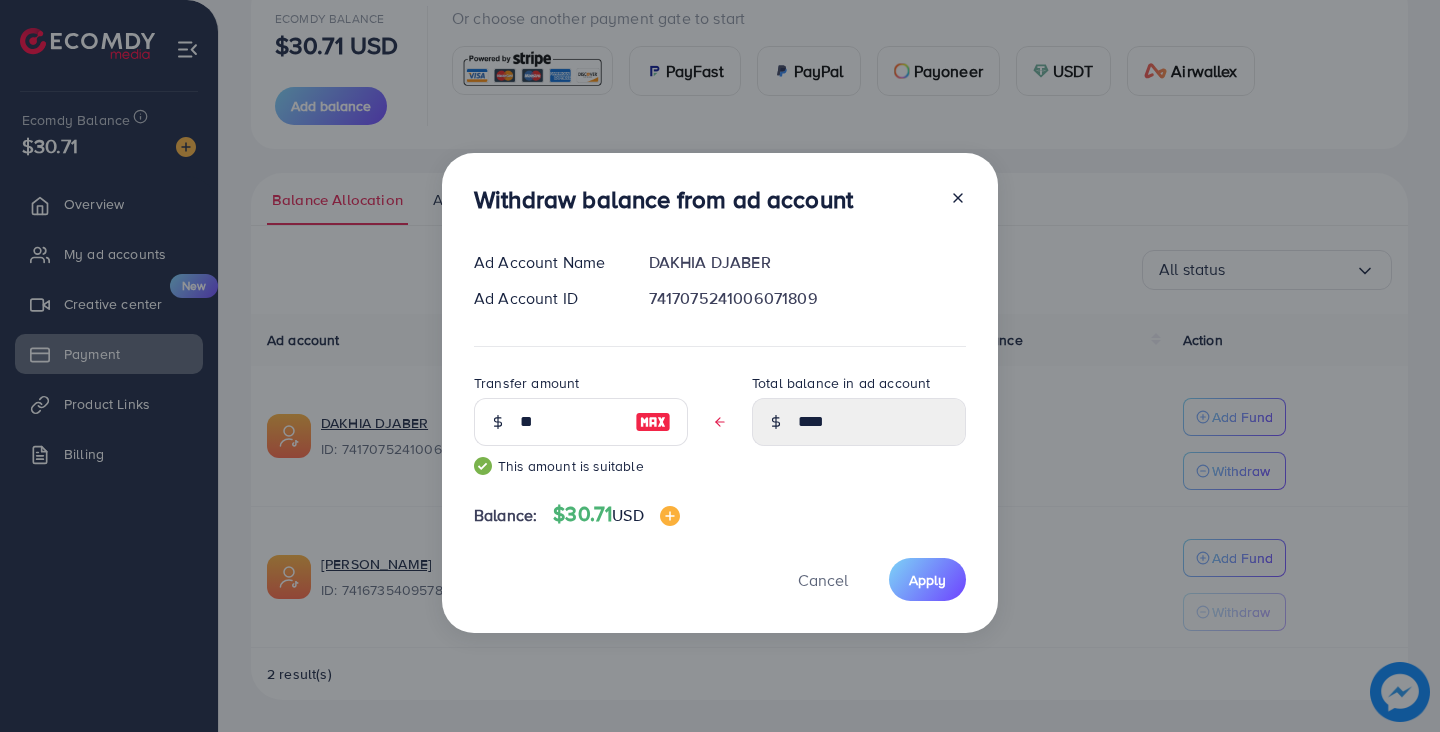 click 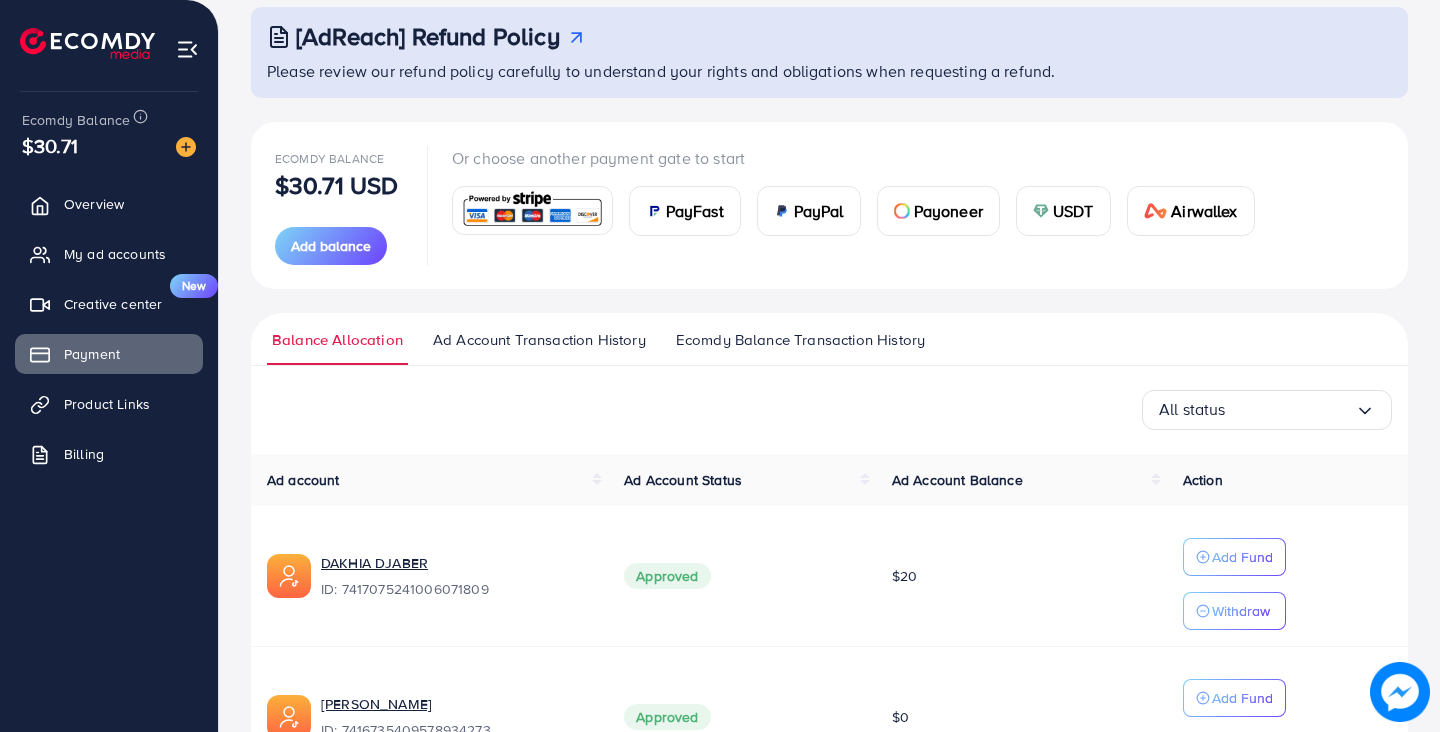 scroll, scrollTop: 0, scrollLeft: 0, axis: both 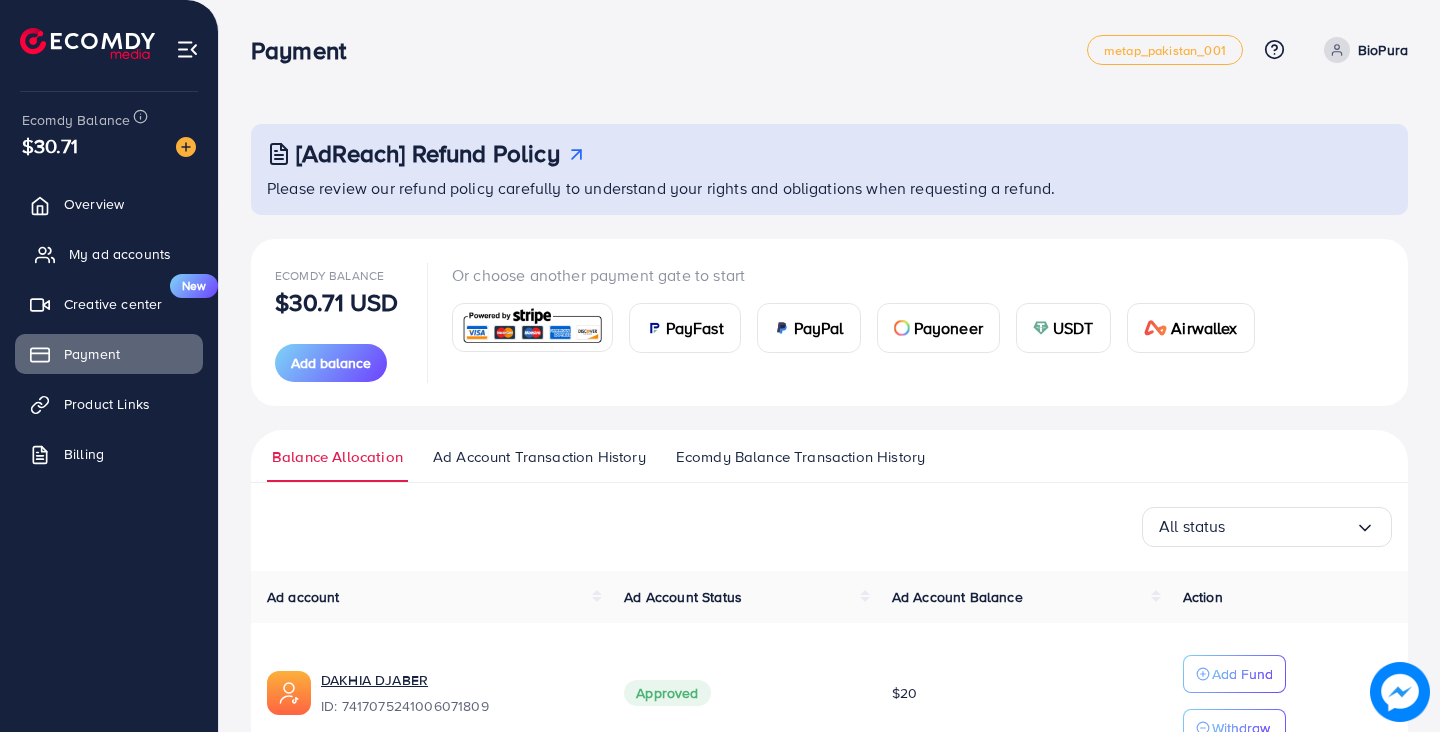 click on "My ad accounts" at bounding box center (120, 254) 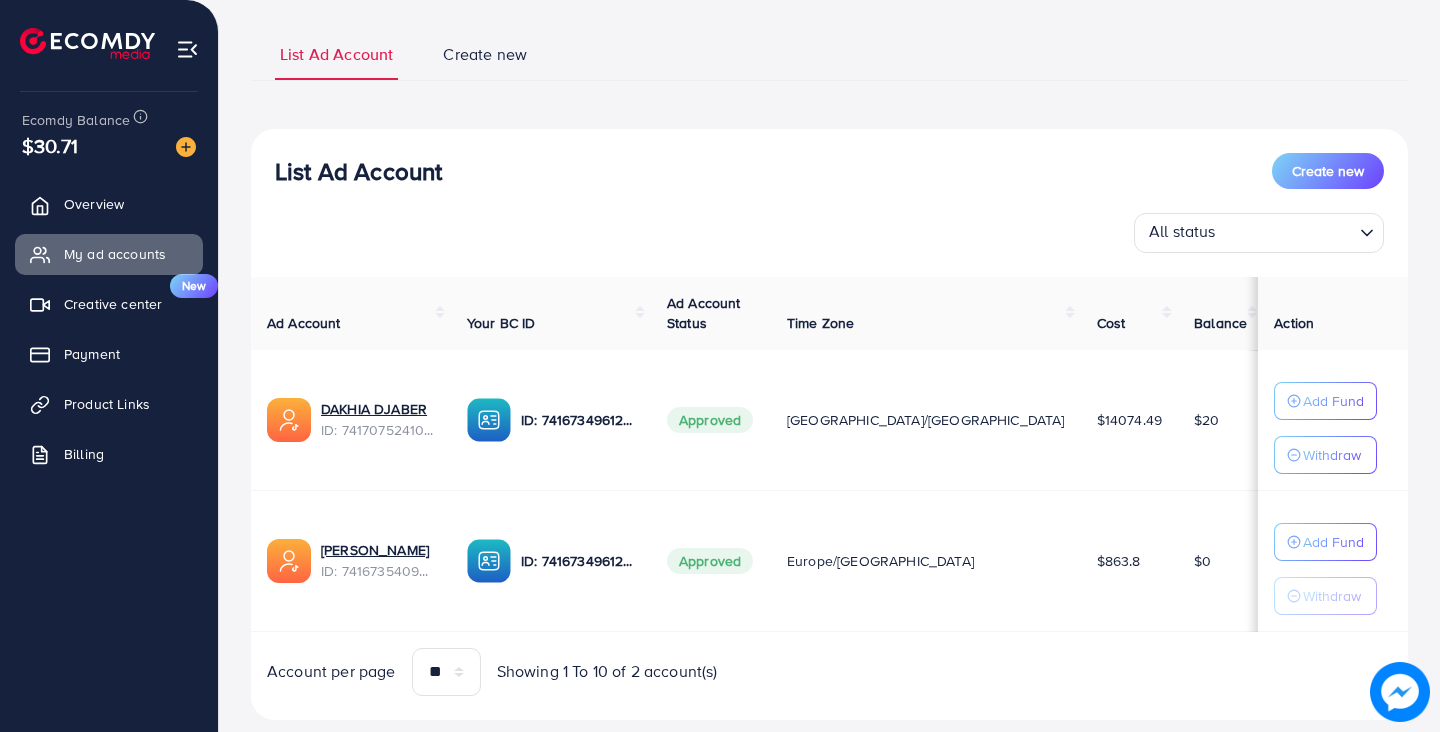 scroll, scrollTop: 54, scrollLeft: 0, axis: vertical 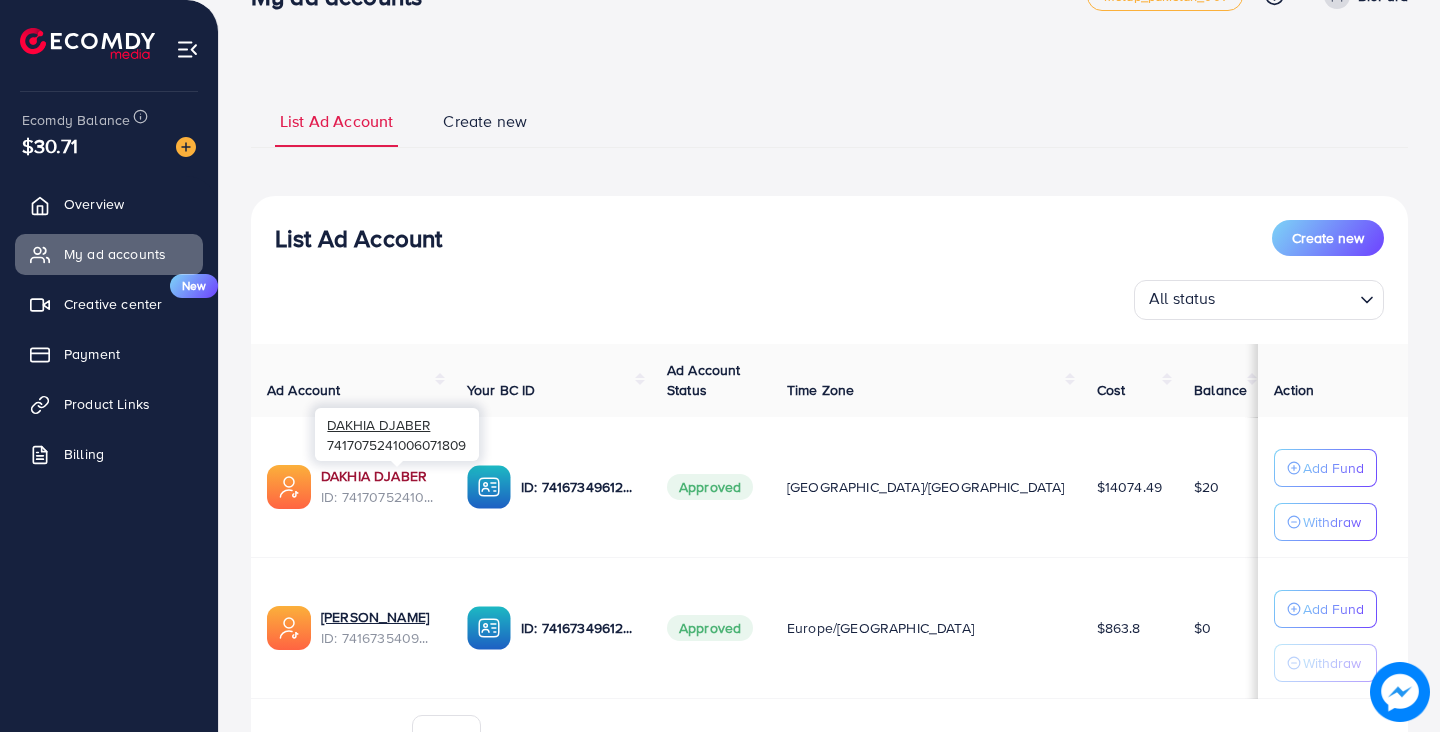click on "DAKHIA DJABER" at bounding box center (378, 476) 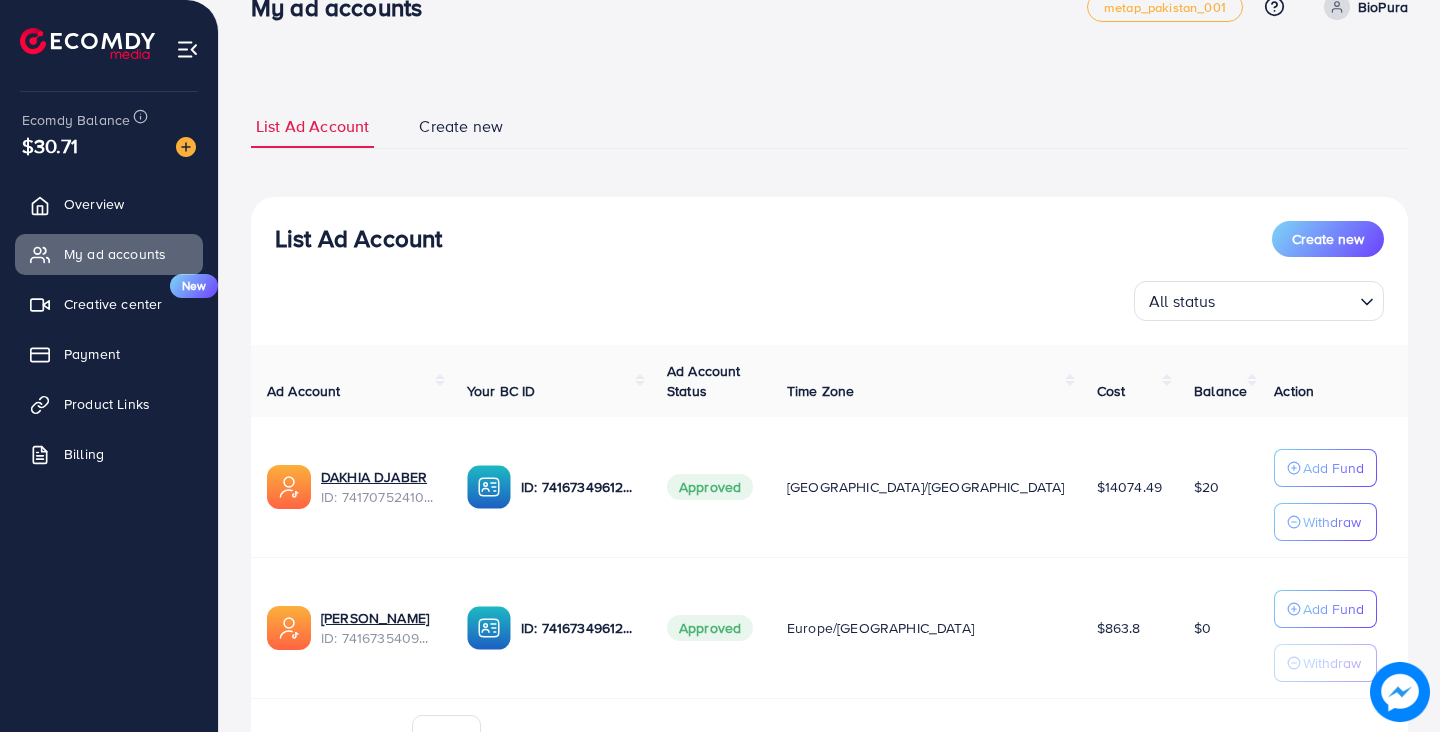 scroll, scrollTop: 0, scrollLeft: 0, axis: both 